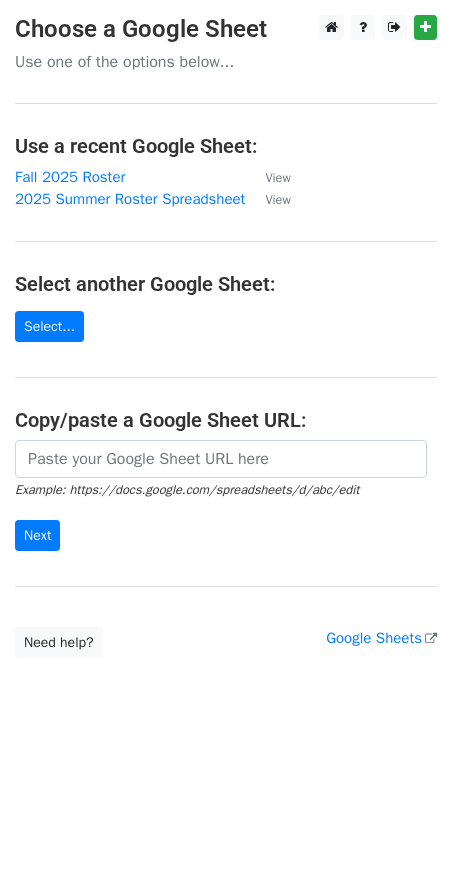 scroll, scrollTop: 0, scrollLeft: 0, axis: both 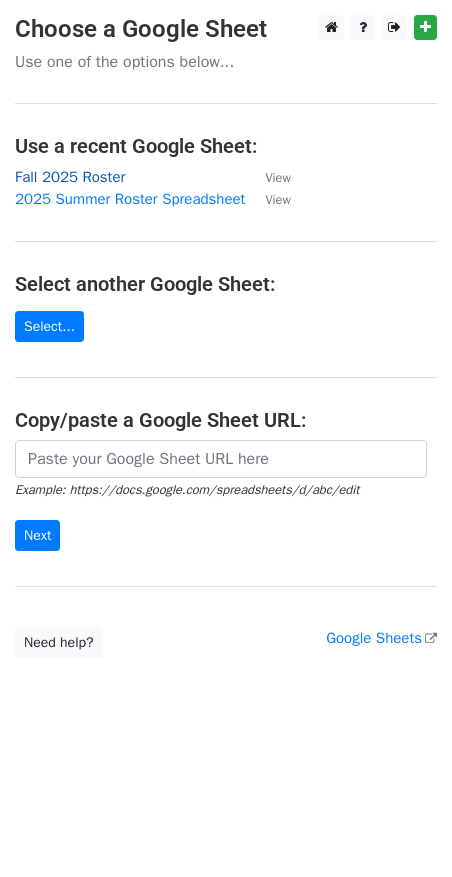 click on "Fall 2025 Roster" at bounding box center (70, 177) 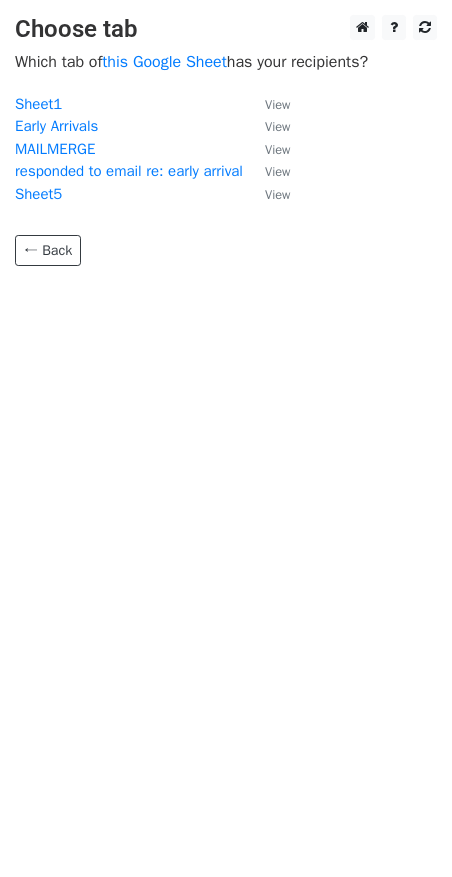 scroll, scrollTop: 0, scrollLeft: 0, axis: both 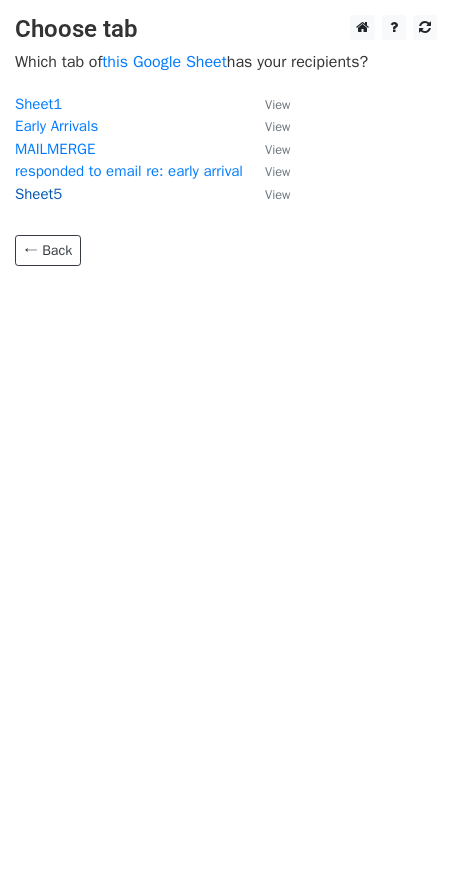 click on "Sheet5" at bounding box center (38, 194) 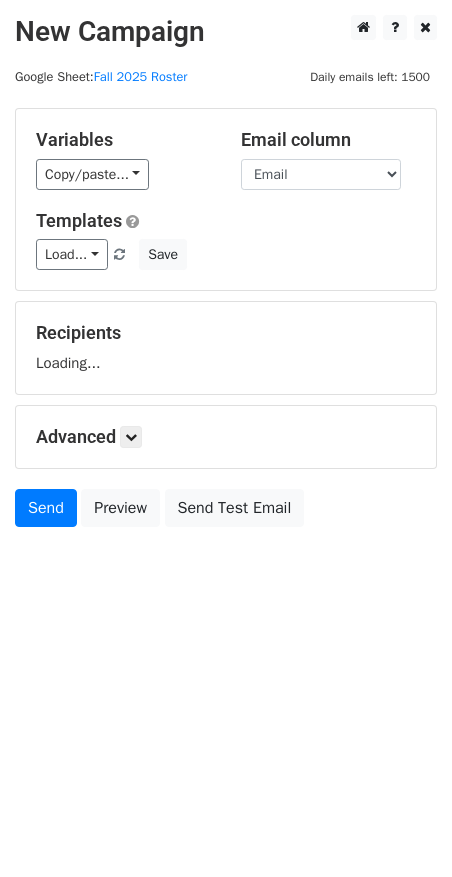 scroll, scrollTop: 0, scrollLeft: 0, axis: both 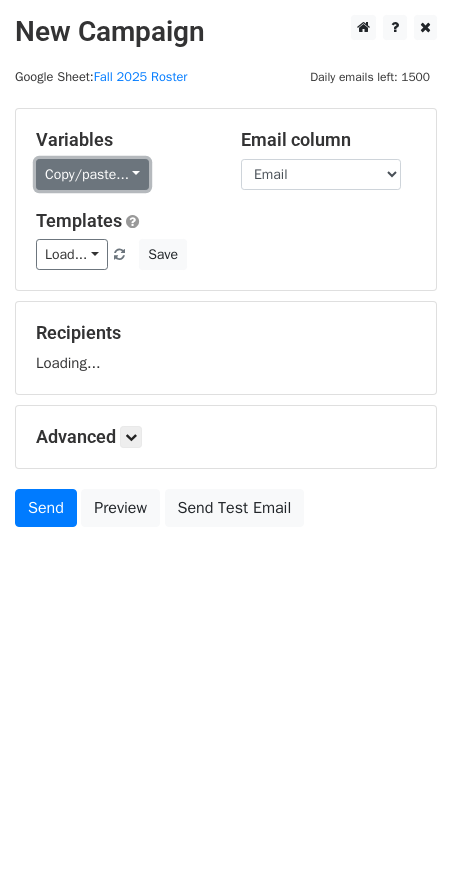 click on "Copy/paste..." at bounding box center (92, 174) 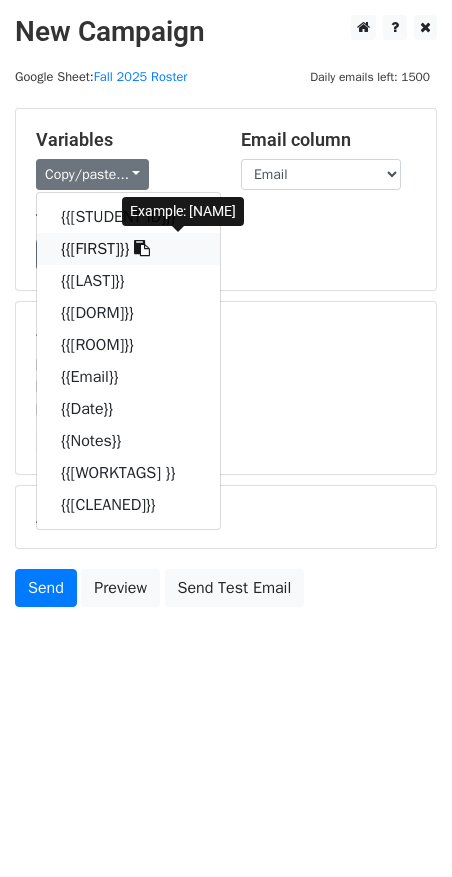 click on "{{Entry Preferred First Name}}" at bounding box center [128, 249] 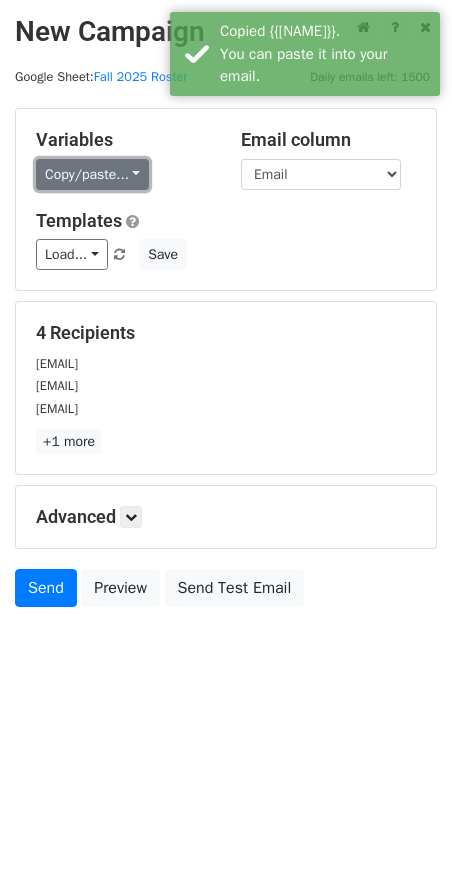 click on "Copy/paste..." at bounding box center [92, 174] 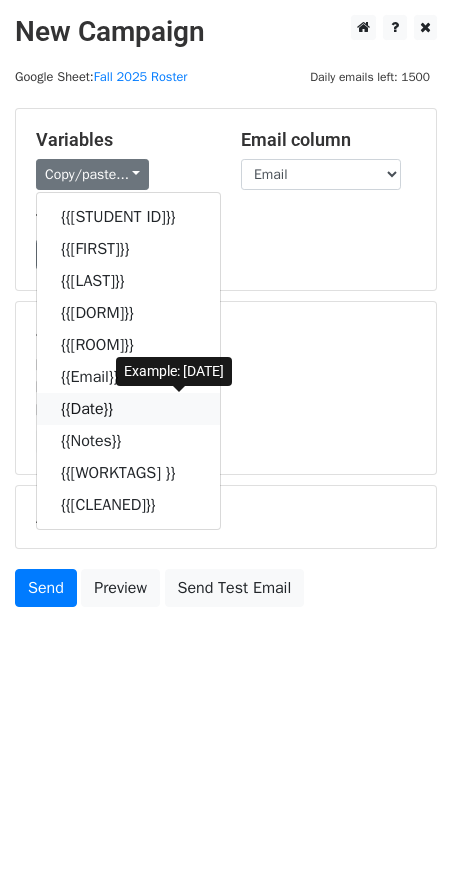 click on "{{Date}}" at bounding box center [128, 409] 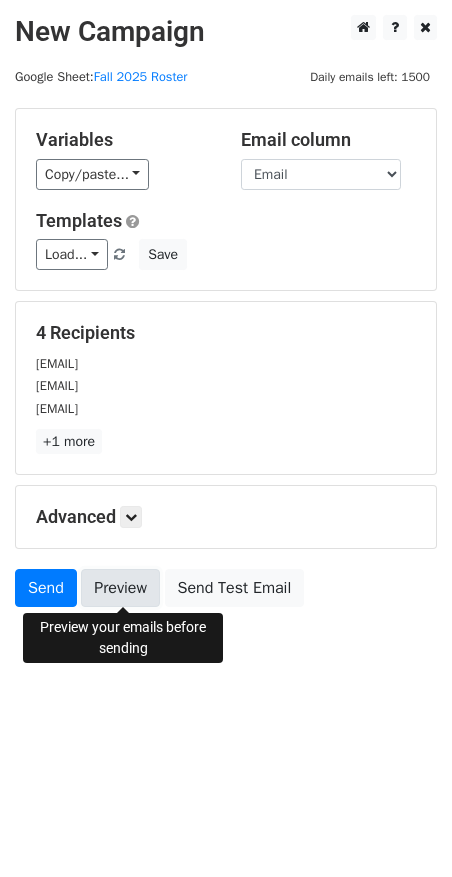 click on "Preview" at bounding box center [120, 588] 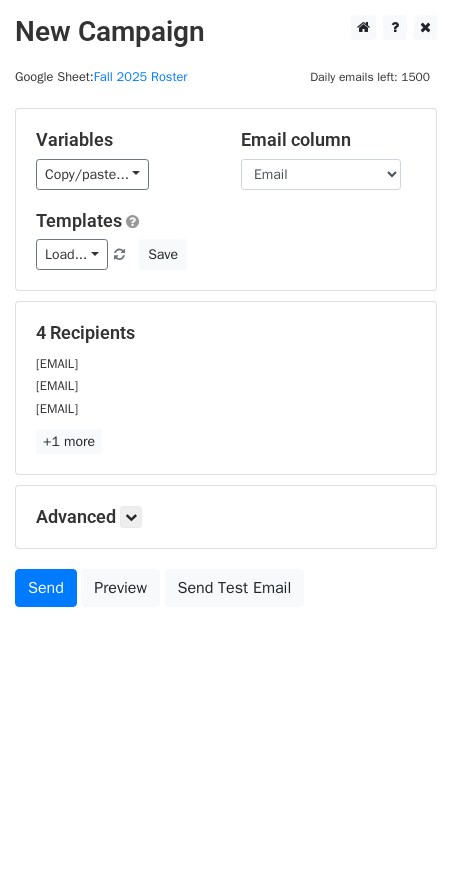 click on "New Campaign
Daily emails left: 1500
Google Sheet:
Fall 2025 Roster
Variables
Copy/paste...
{{Student ID}}
{{Entry Preferred First Name}}
{{Name Last}}
{{Dorm}}
{{Room #}}
{{Email}}
{{Date}}
{{Notes}}
{{Worktags }}
{{Cleaned}}
Email column
Student ID
Entry Preferred First Name
Name Last
Dorm
Room #
Email
Date
Notes
Worktags
Cleaned
Templates
Load...
Webinar Invitation
Order Confirmation
Trial Expiration Warning
Newsletter
Event Invitation
Appointment Confirmation
Customer Feedback
Product Launch
Follow-up Email
Welcome Email
Save
4 Recipients
bcody@hmc.edu
begoldberg@hmc.edu
cgoya@hmc.edu
+1 more
4 Recipients
×
bcody@hmc.edu
begoldberg@hmc.edu
cgoya@hmc.edu
jcong@hmc.edu
Close" at bounding box center [226, 316] 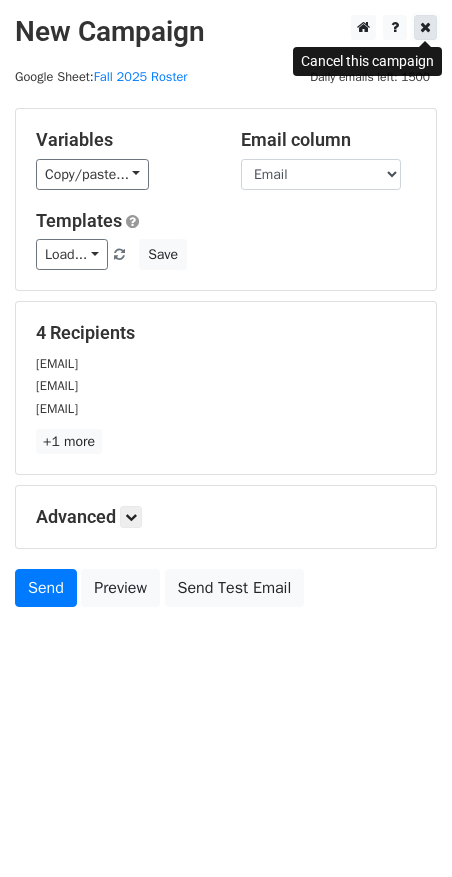 click at bounding box center (425, 27) 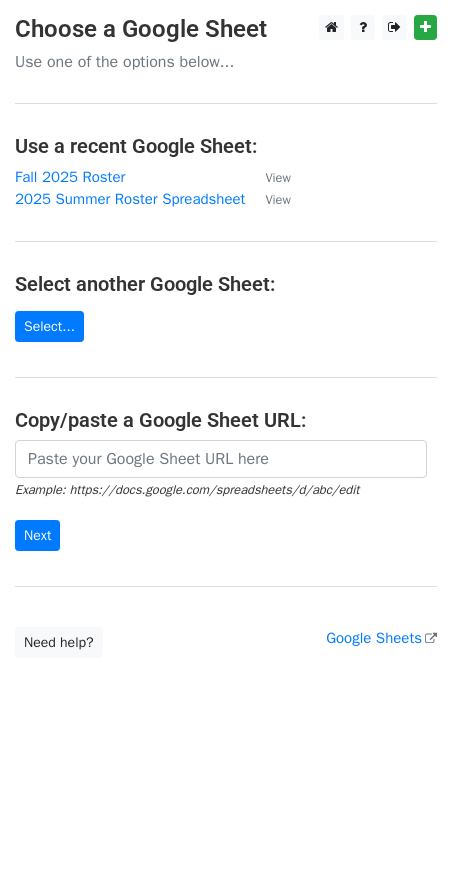 scroll, scrollTop: 0, scrollLeft: 0, axis: both 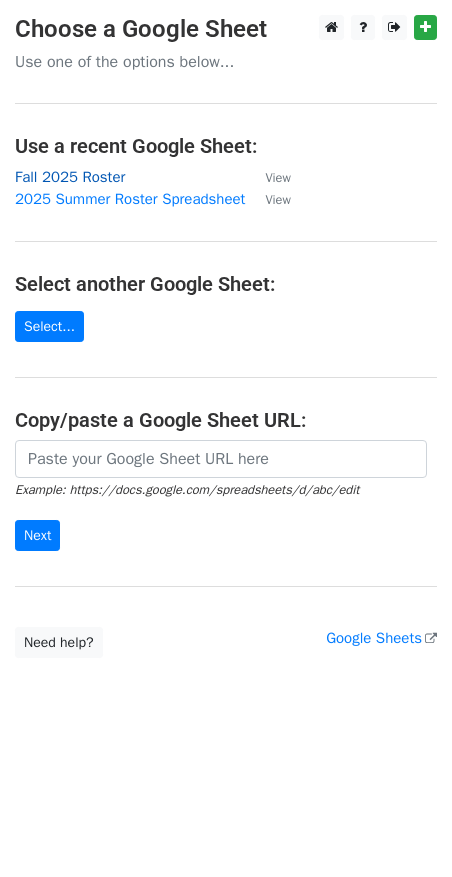 click on "Fall 2025 Roster" at bounding box center (70, 177) 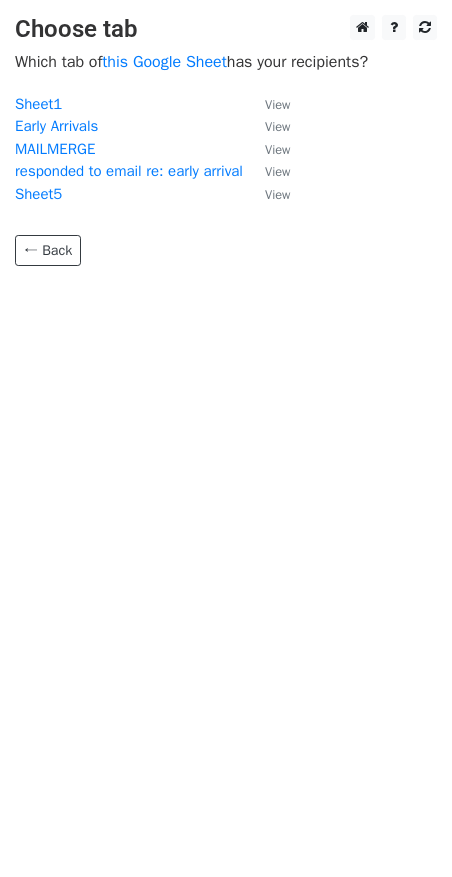scroll, scrollTop: 0, scrollLeft: 0, axis: both 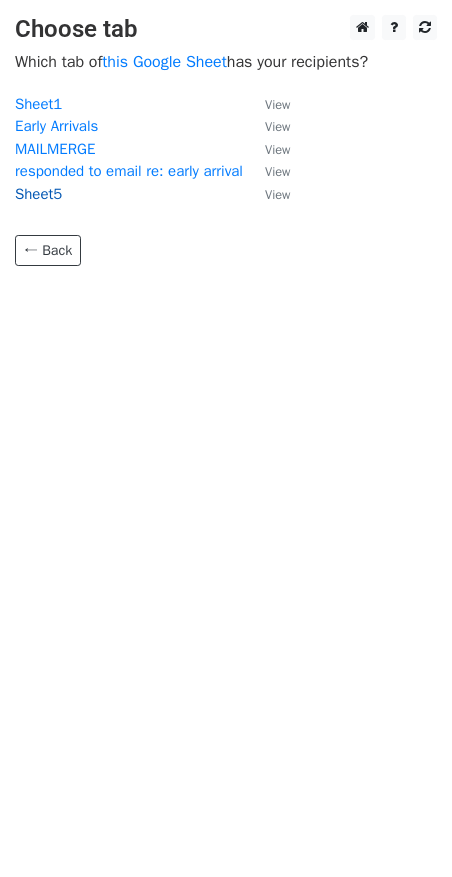 click on "Sheet5" at bounding box center (38, 194) 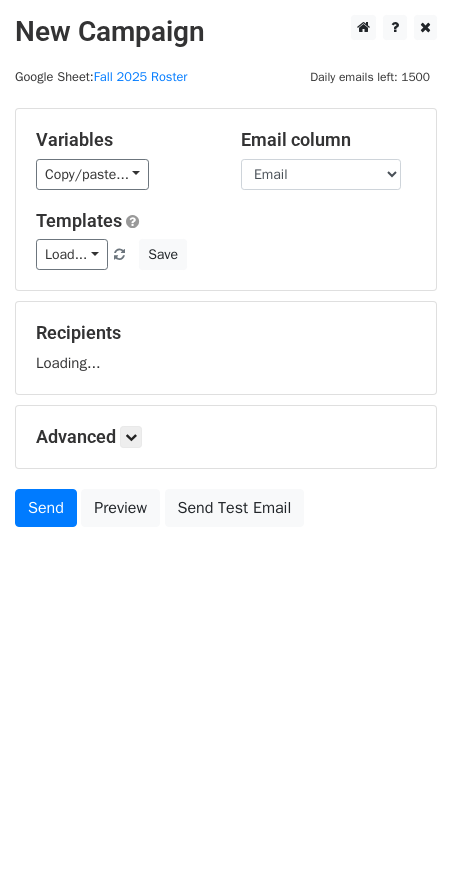 scroll, scrollTop: 0, scrollLeft: 0, axis: both 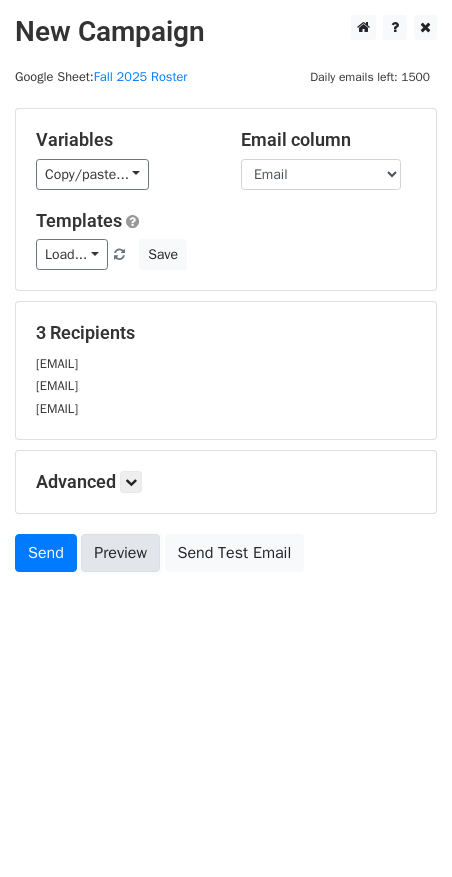 click on "Preview" at bounding box center (120, 553) 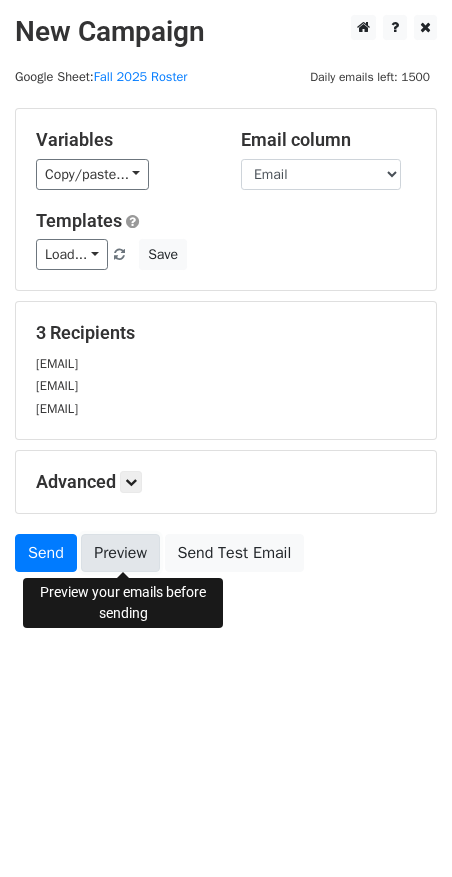 click on "Preview" at bounding box center (120, 553) 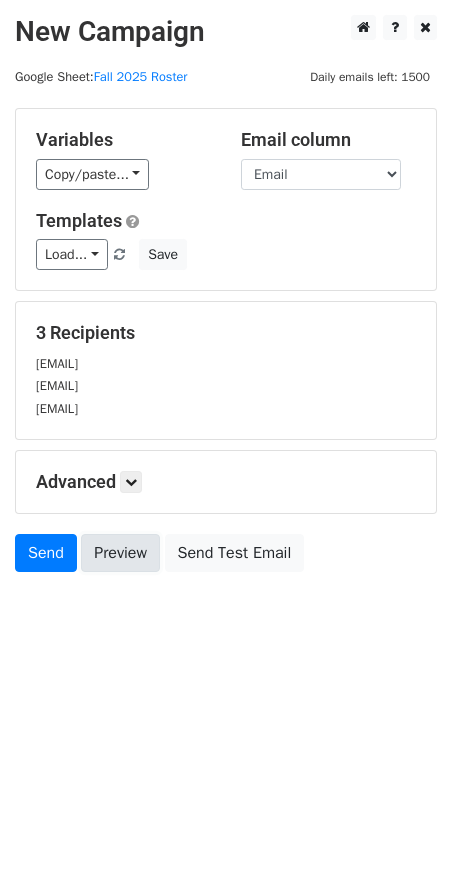 click on "Preview" at bounding box center (120, 553) 